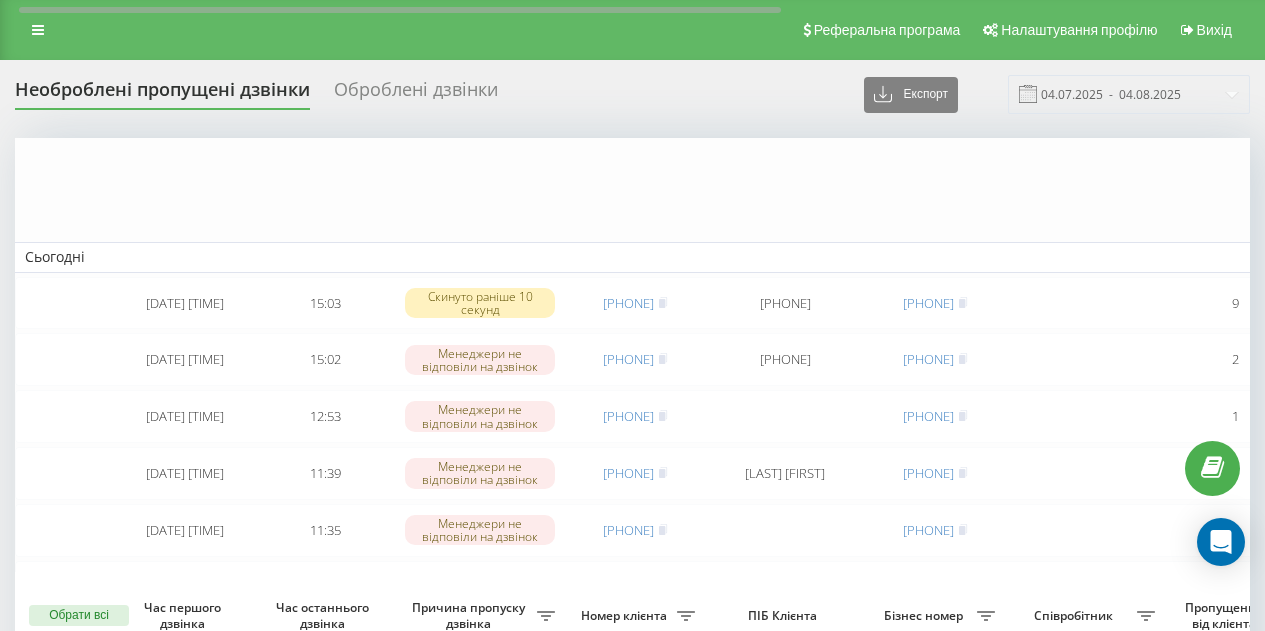 scroll, scrollTop: 568, scrollLeft: 0, axis: vertical 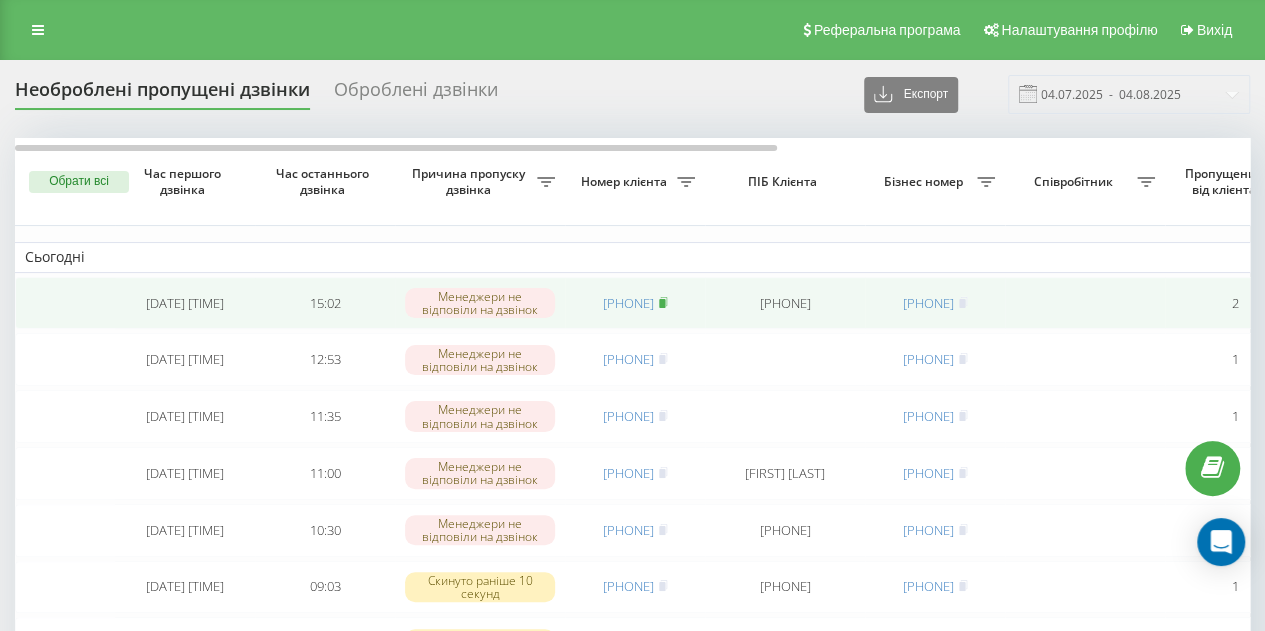 click 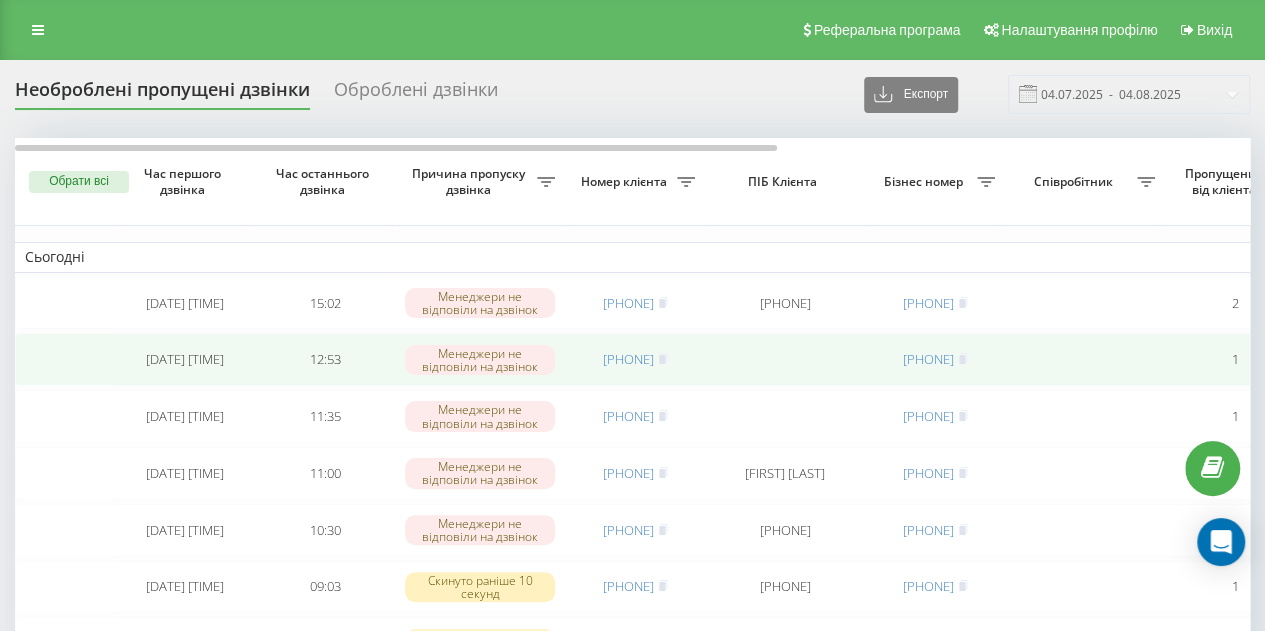 click on "[PHONE]" at bounding box center [635, 359] 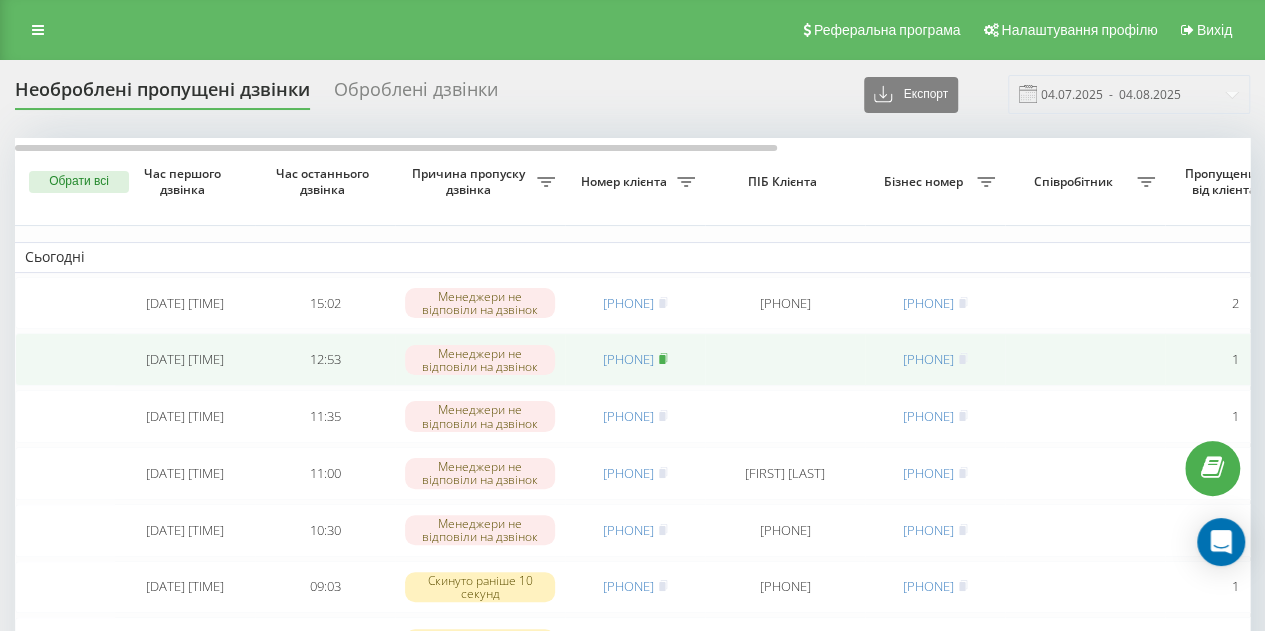 click 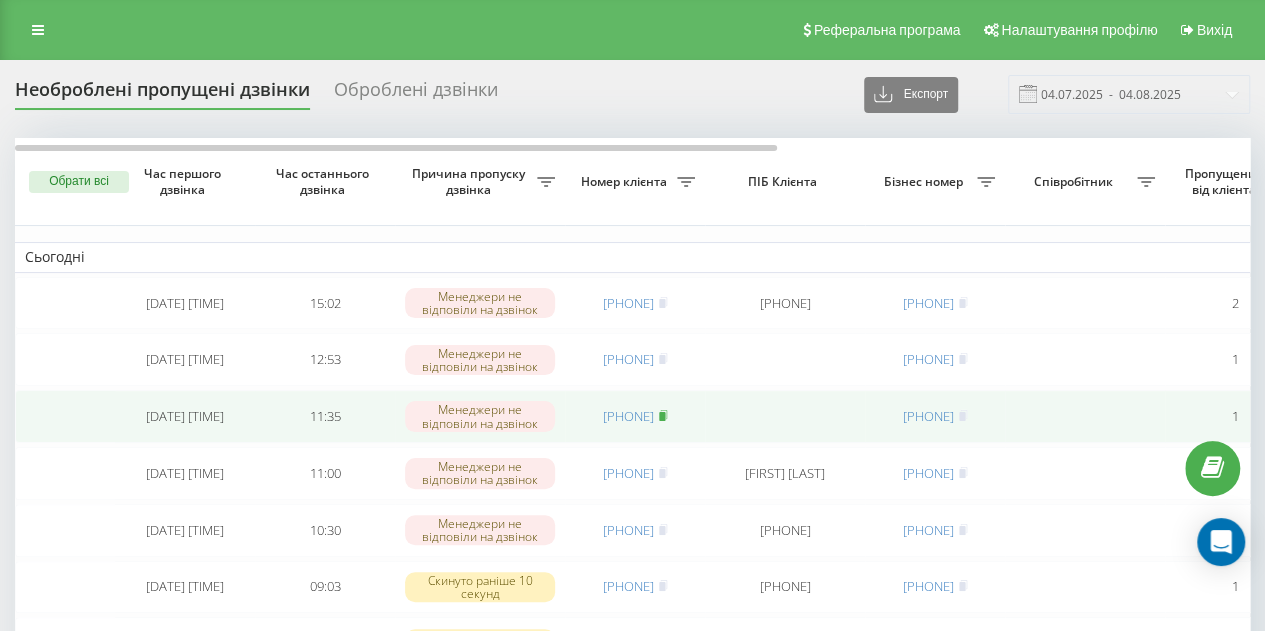 click 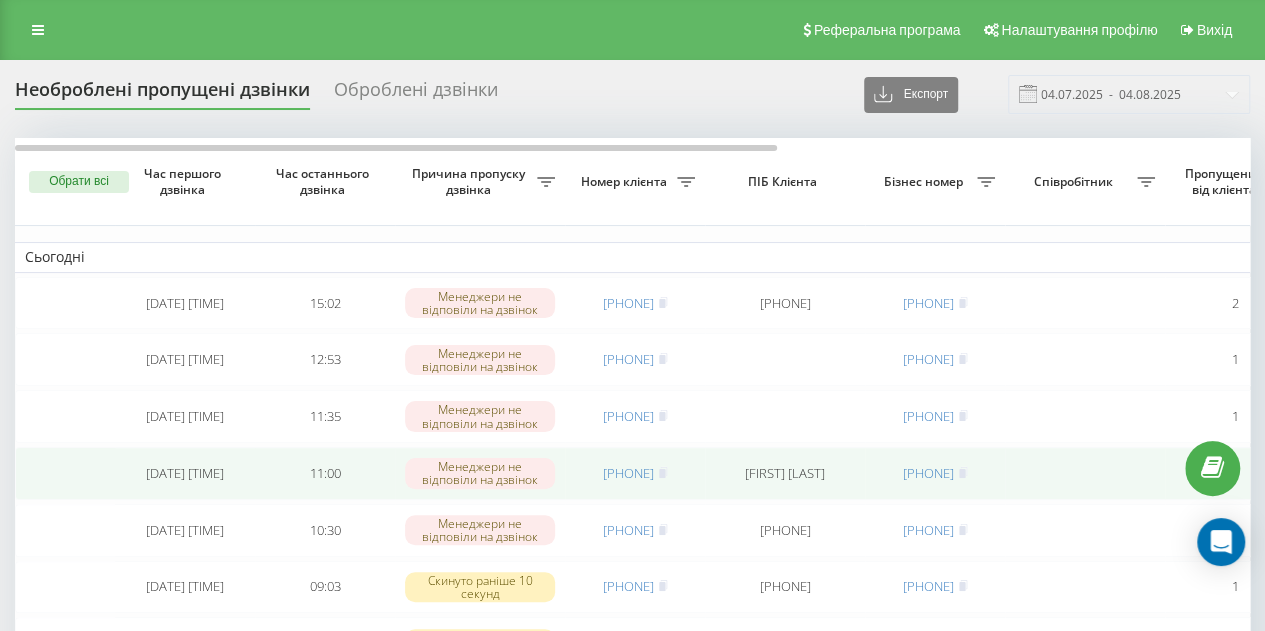 click 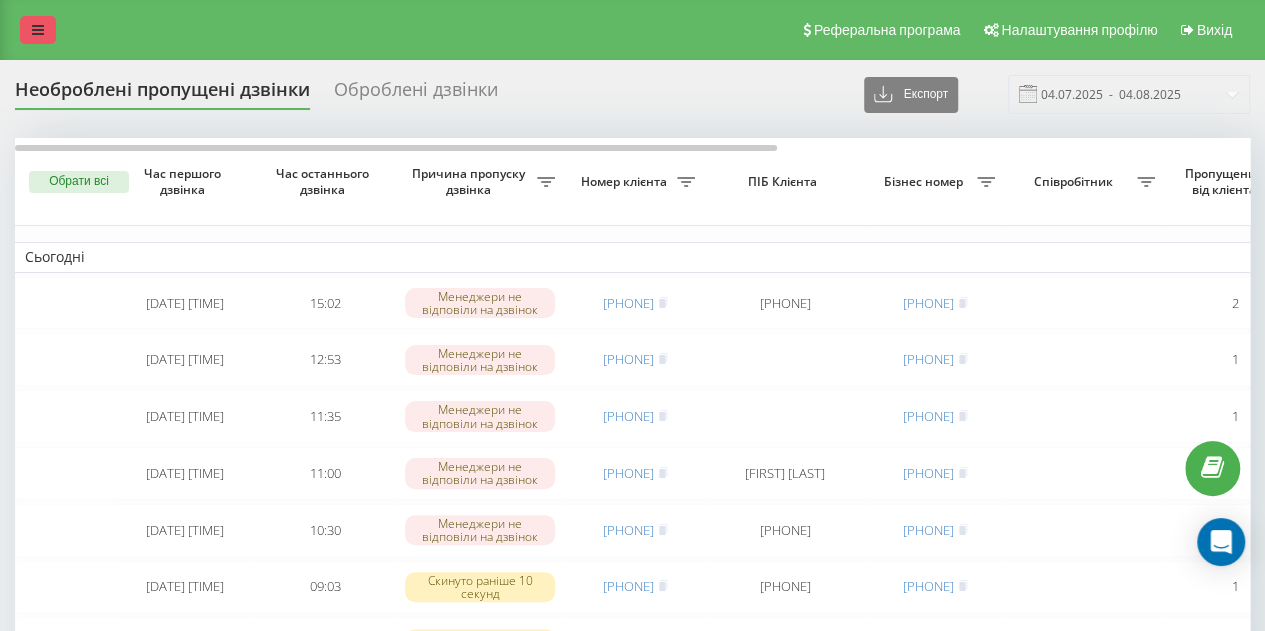 click at bounding box center (38, 30) 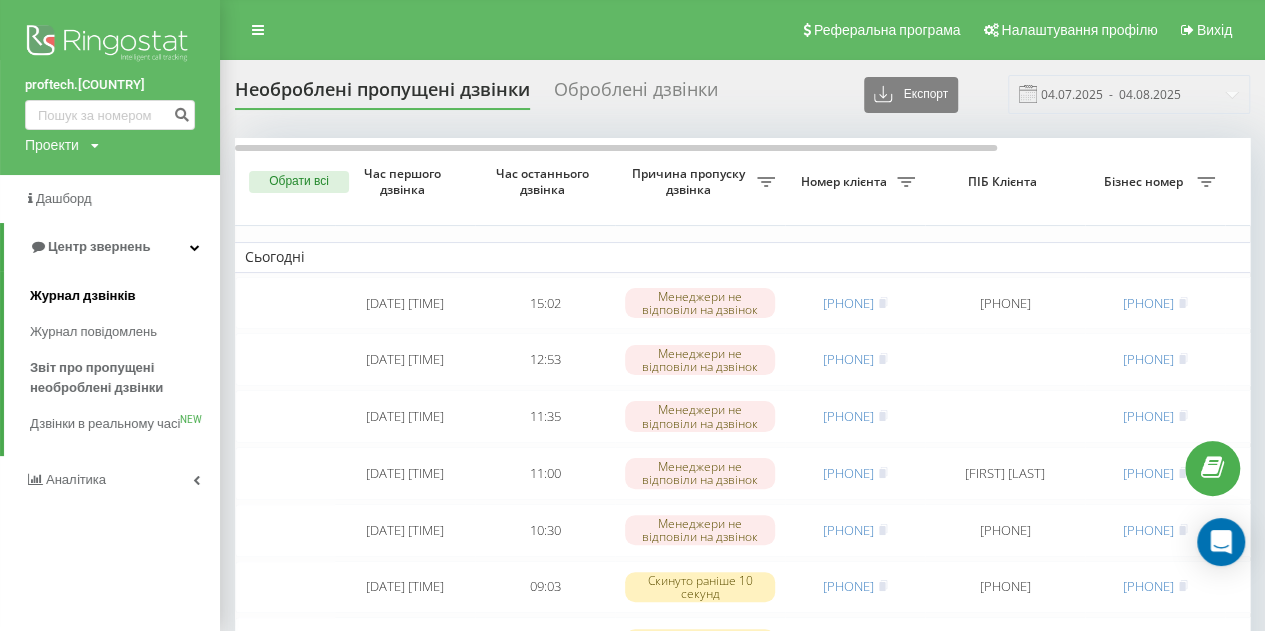 click on "Журнал дзвінків" at bounding box center (83, 296) 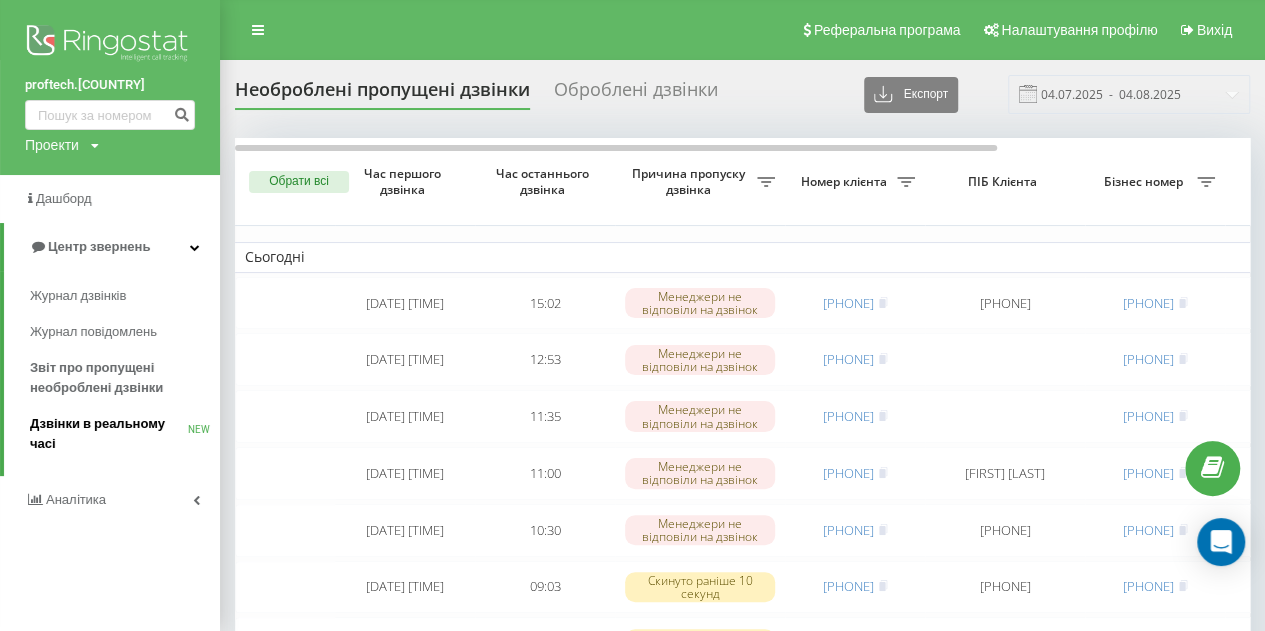 click on "Дзвінки в реальному часі" at bounding box center (109, 434) 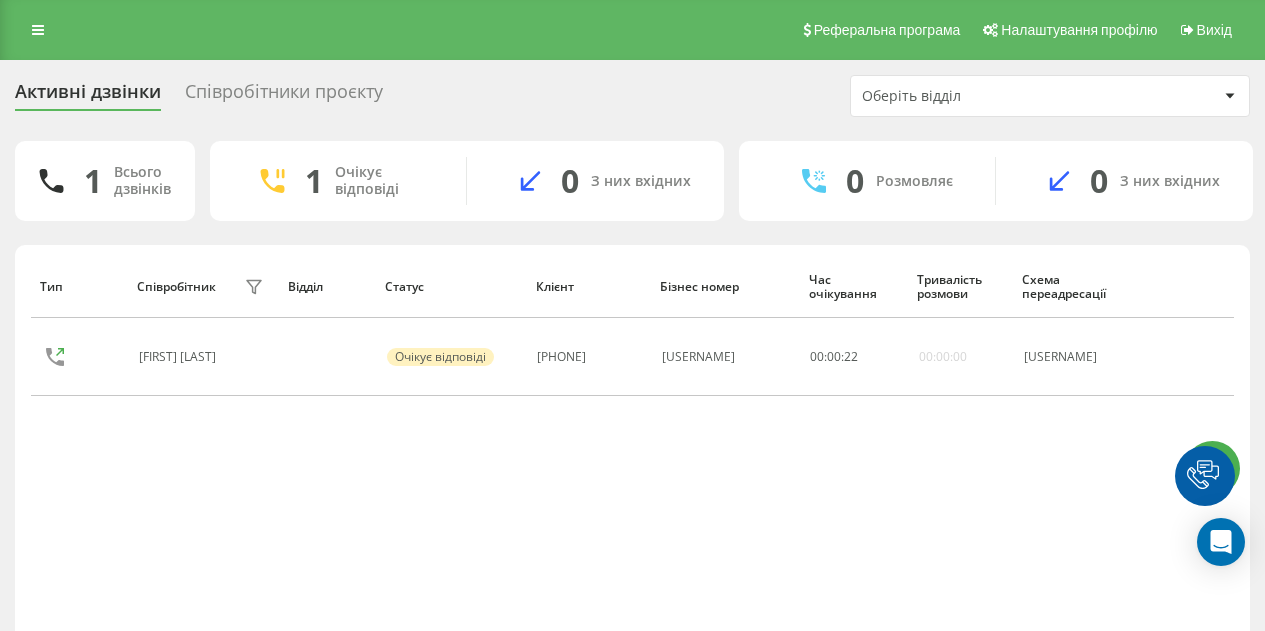 scroll, scrollTop: 0, scrollLeft: 0, axis: both 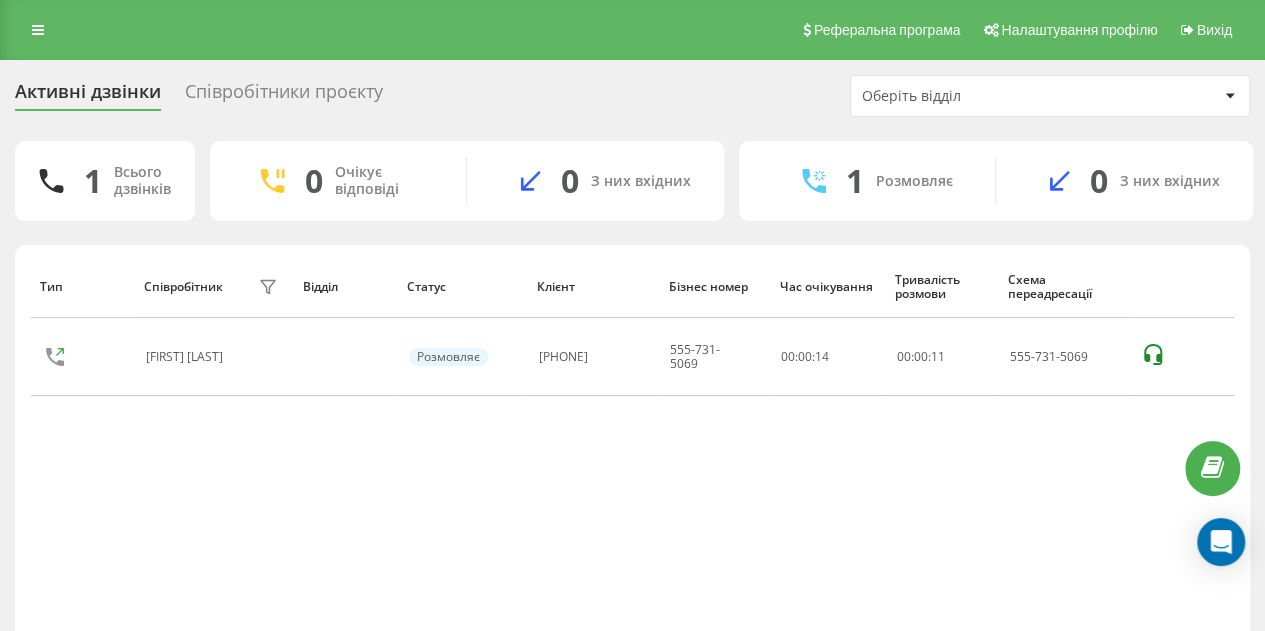 click on "Співробітники проєкту" at bounding box center (284, 96) 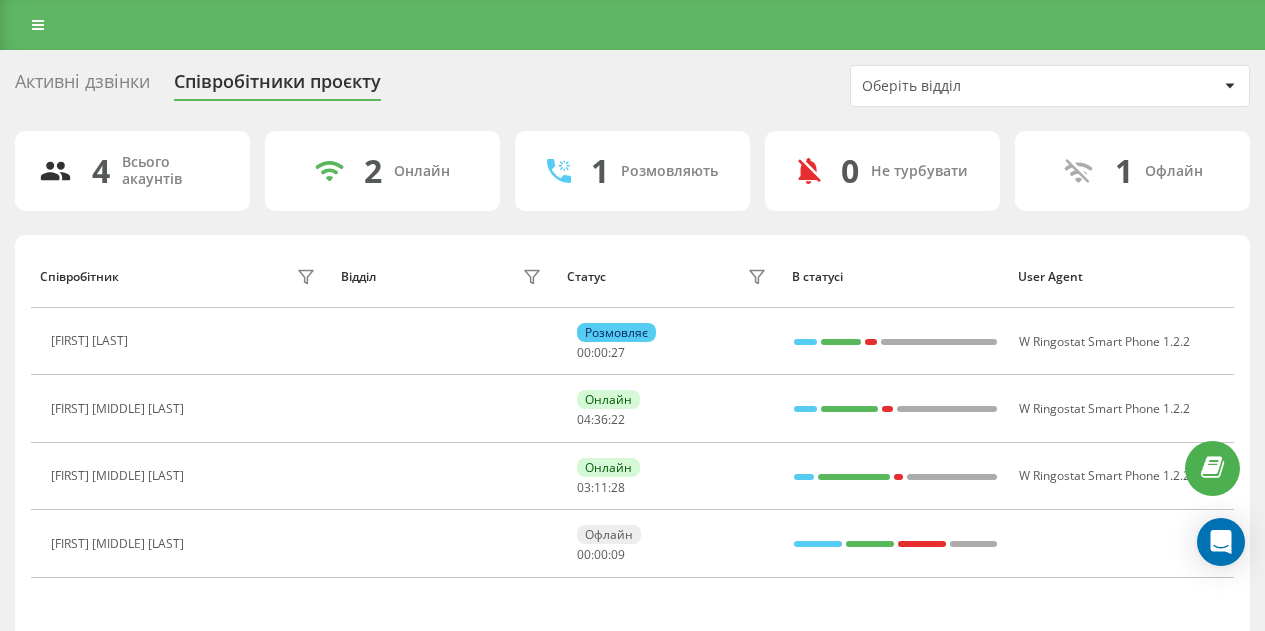 scroll, scrollTop: 0, scrollLeft: 0, axis: both 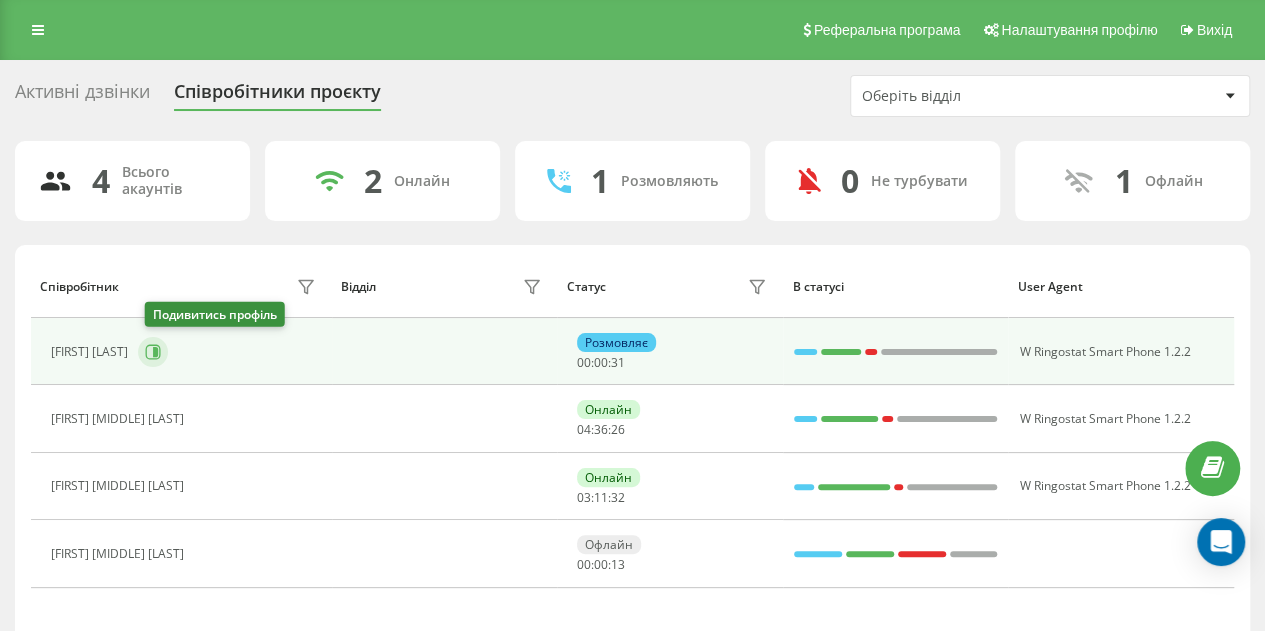 click 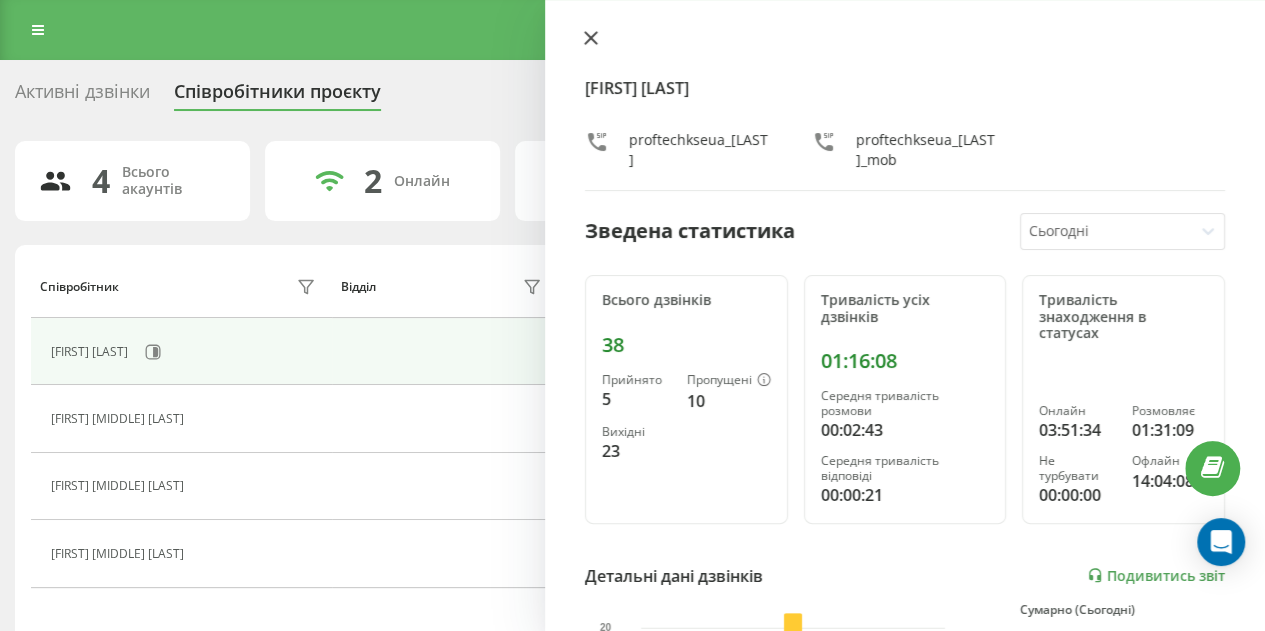 click 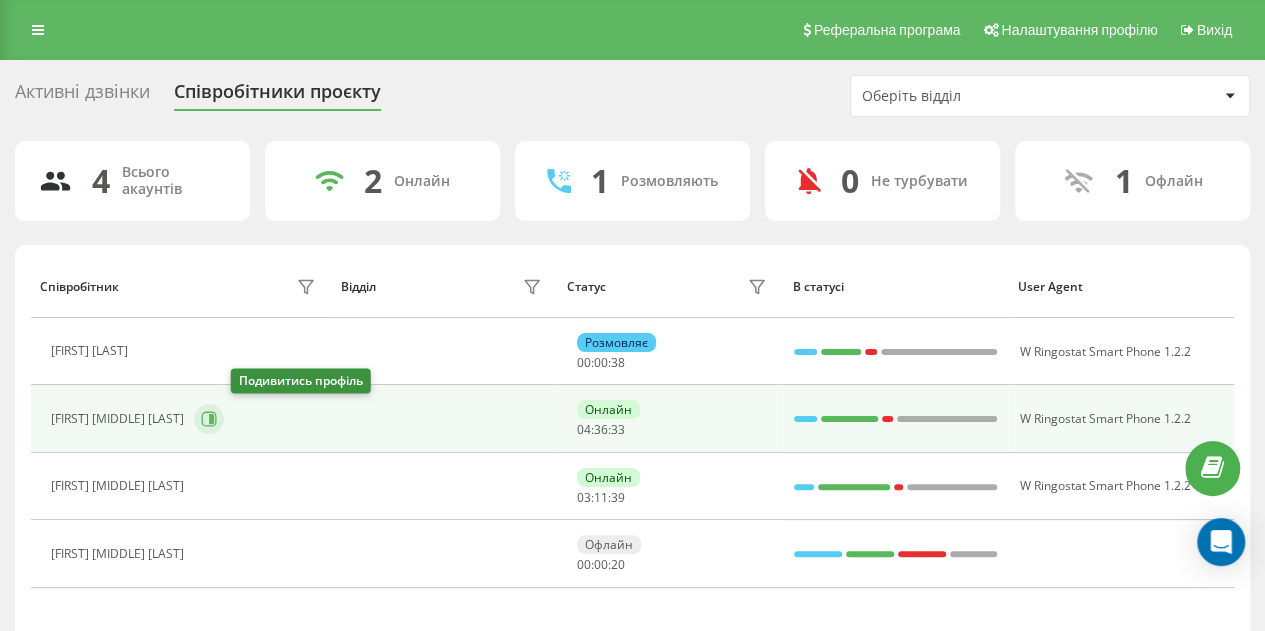 click 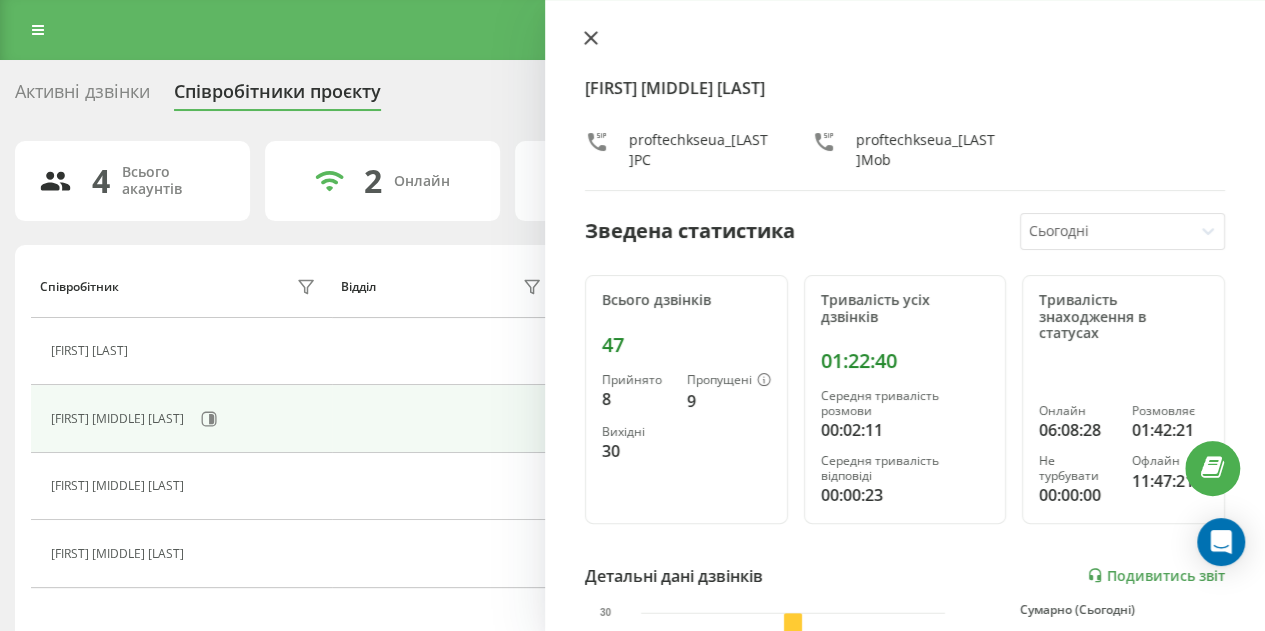 click 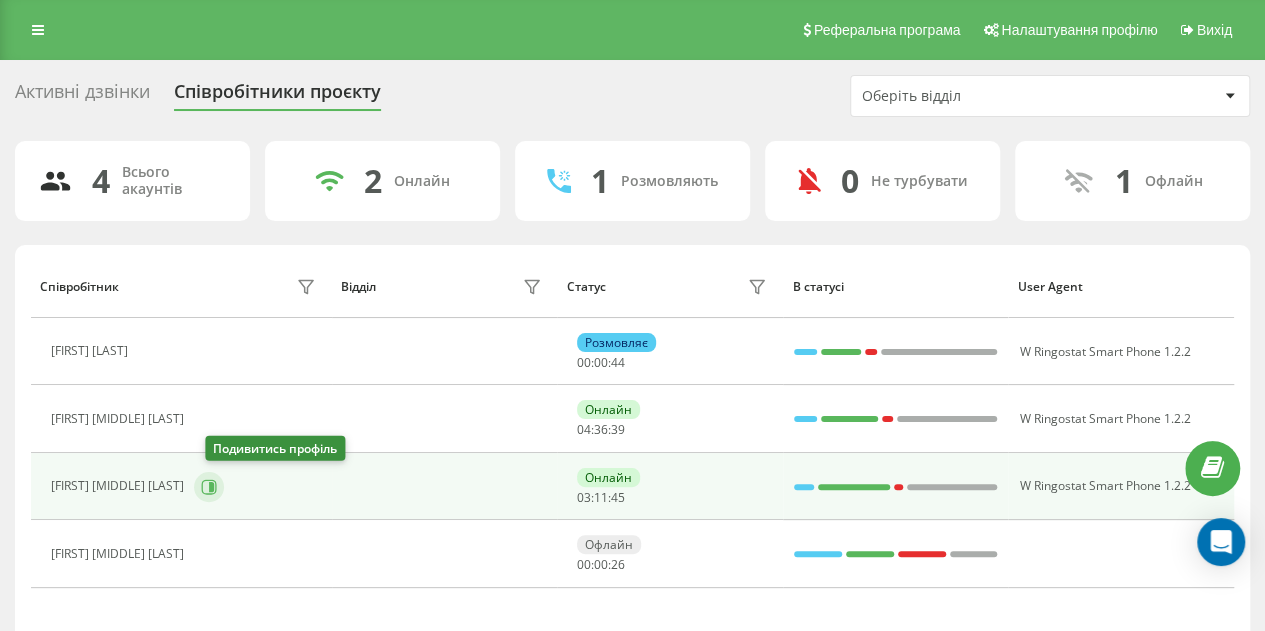 click 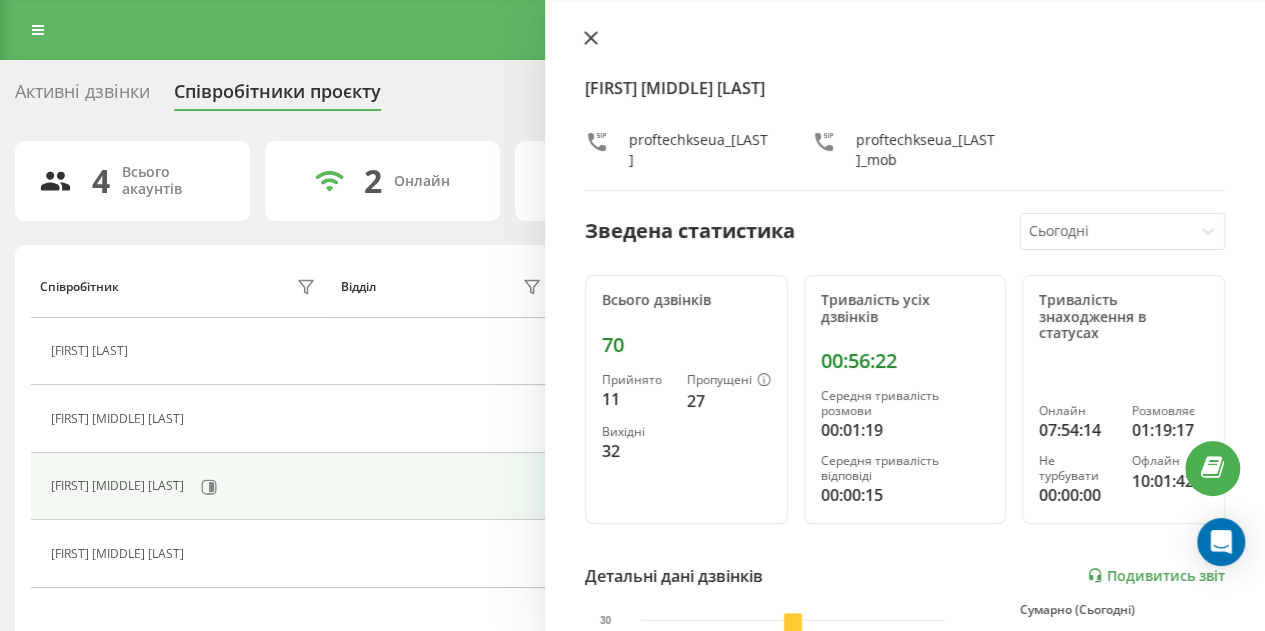 click 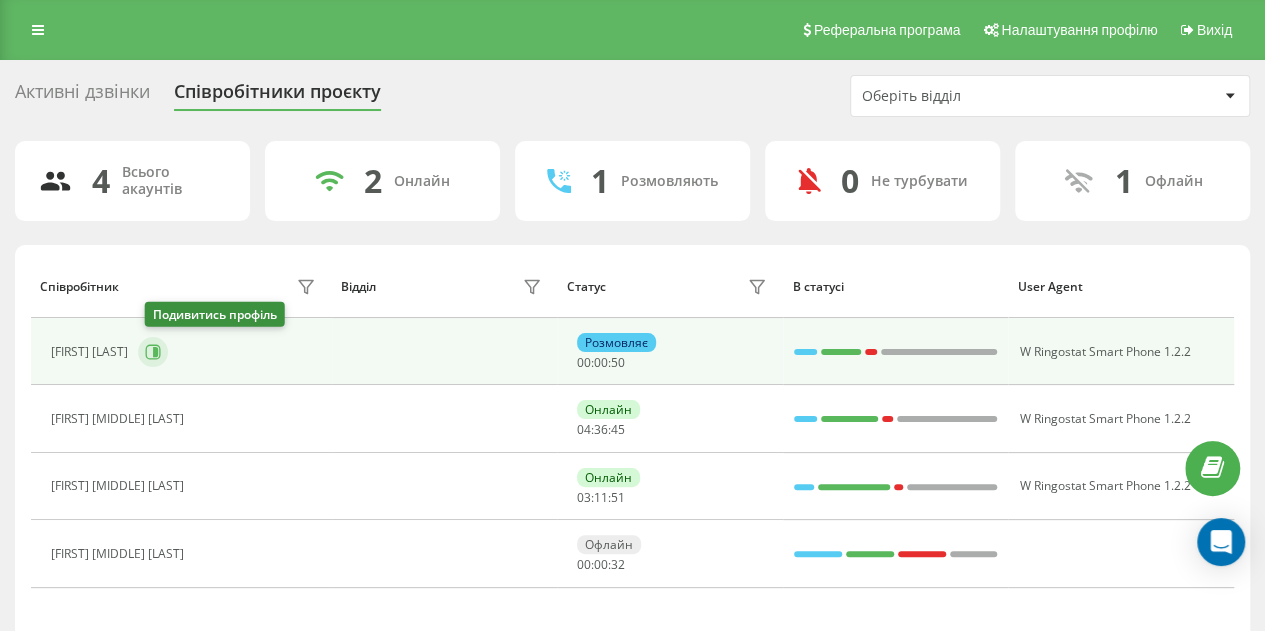 click 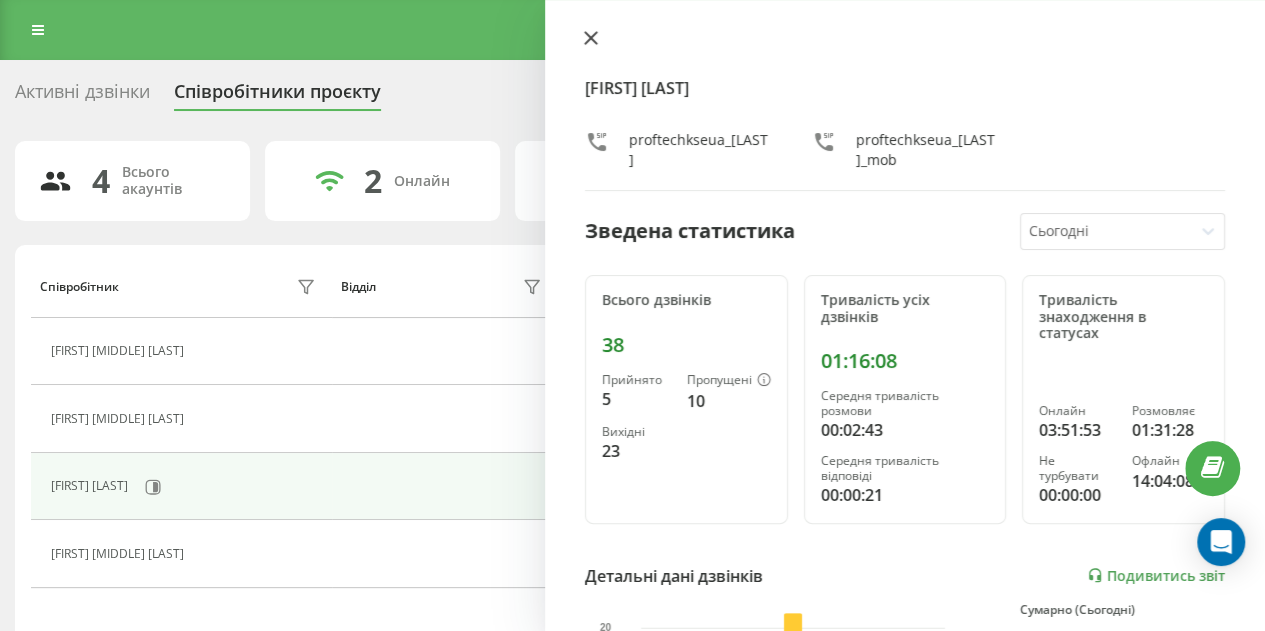 click 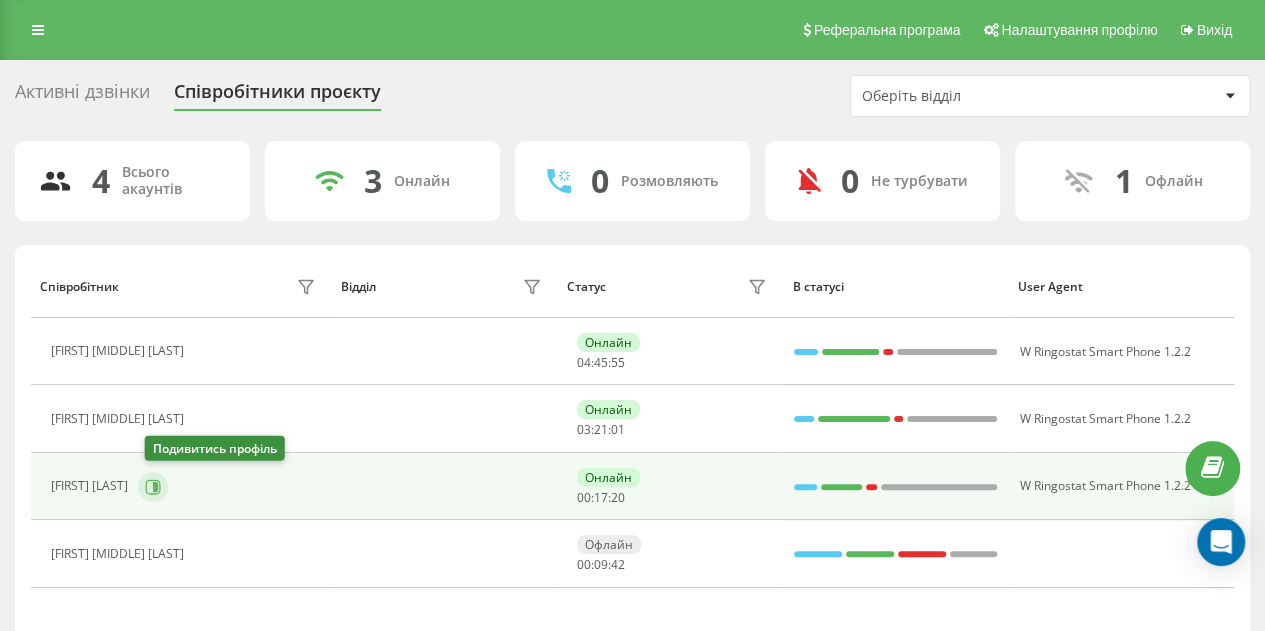 click 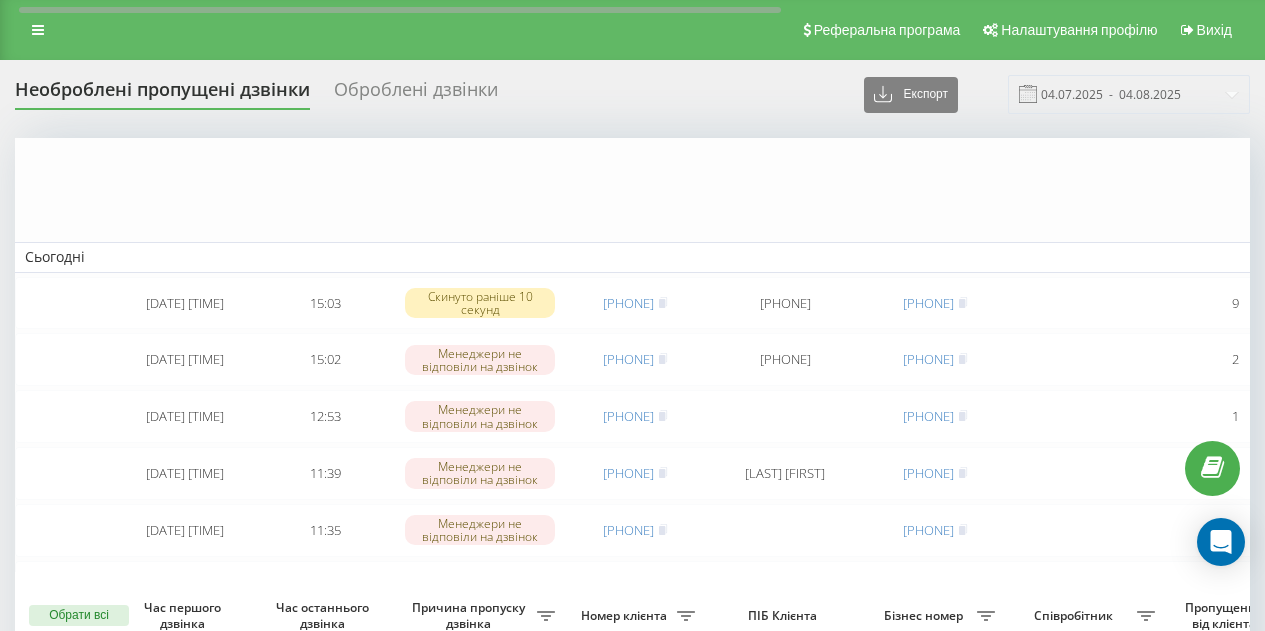 scroll, scrollTop: 568, scrollLeft: 0, axis: vertical 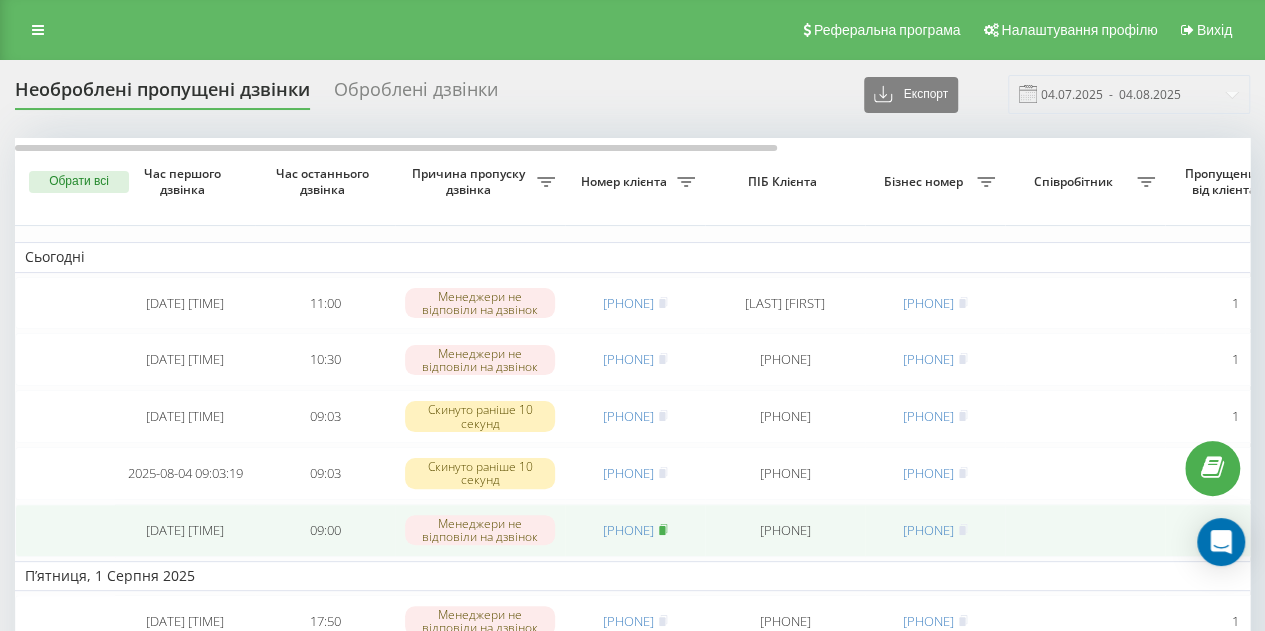 click 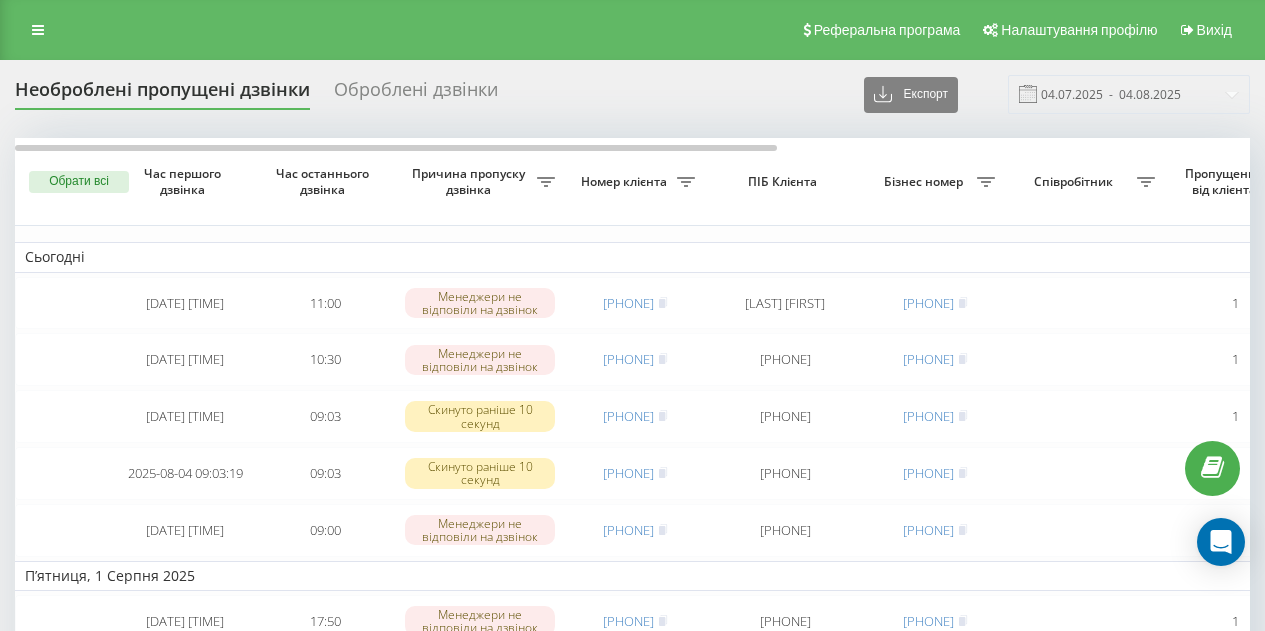 scroll, scrollTop: 0, scrollLeft: 0, axis: both 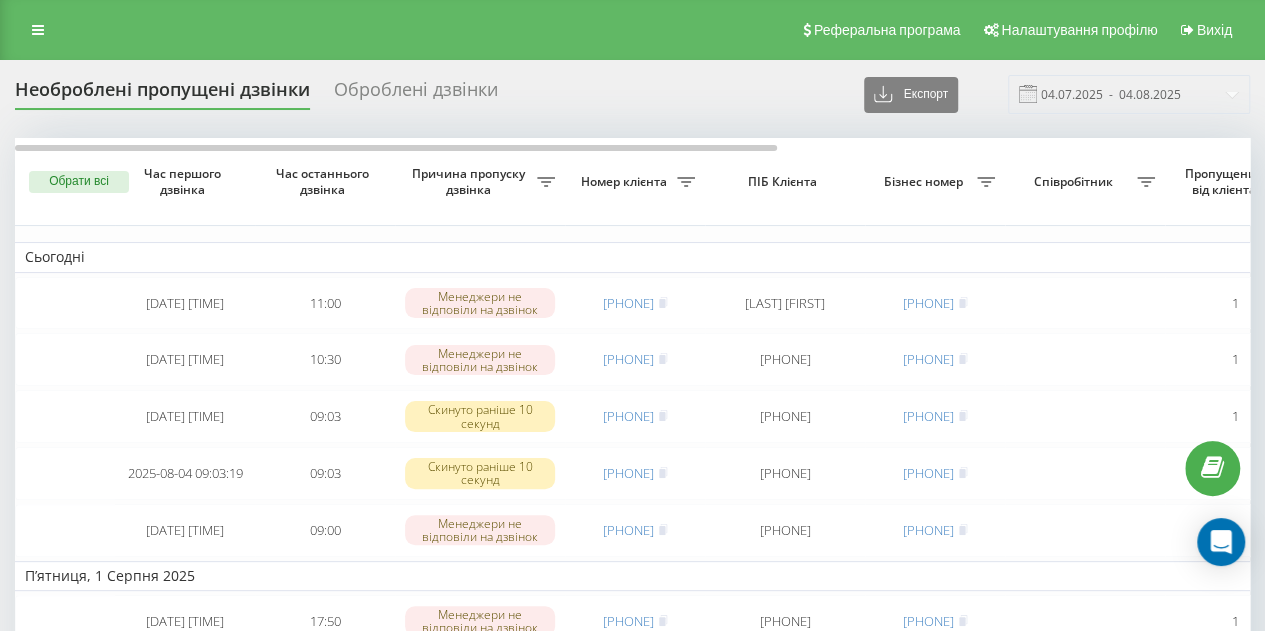 click on "Оброблені дзвінки" at bounding box center (416, 94) 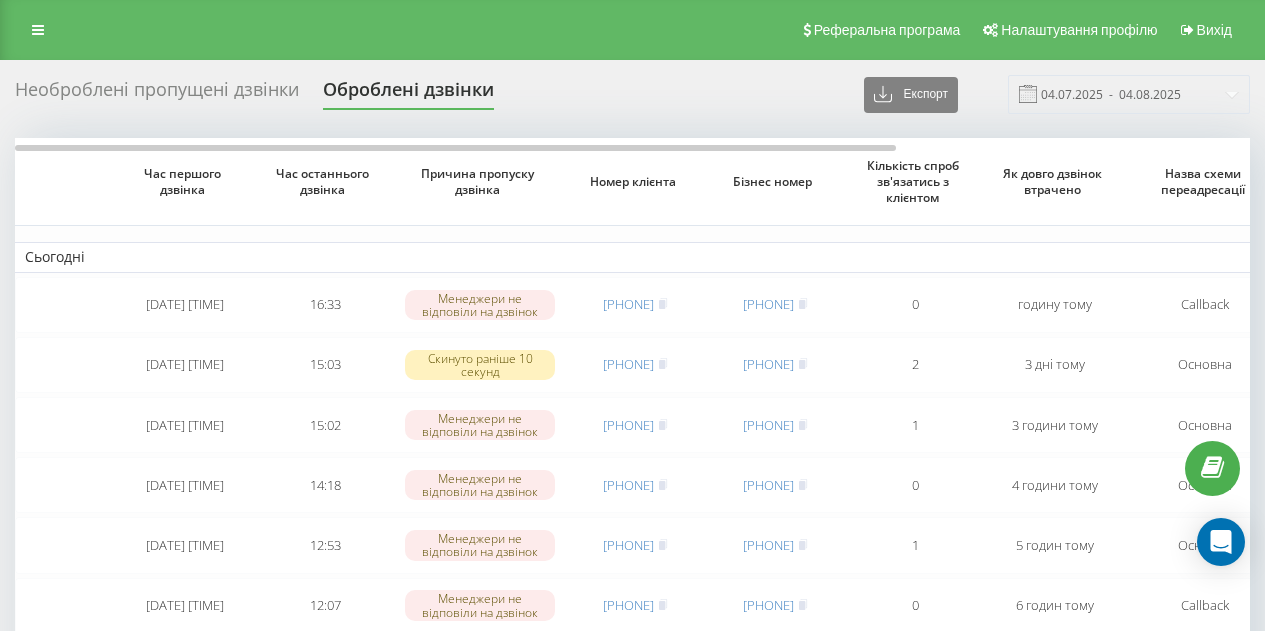 scroll, scrollTop: 0, scrollLeft: 0, axis: both 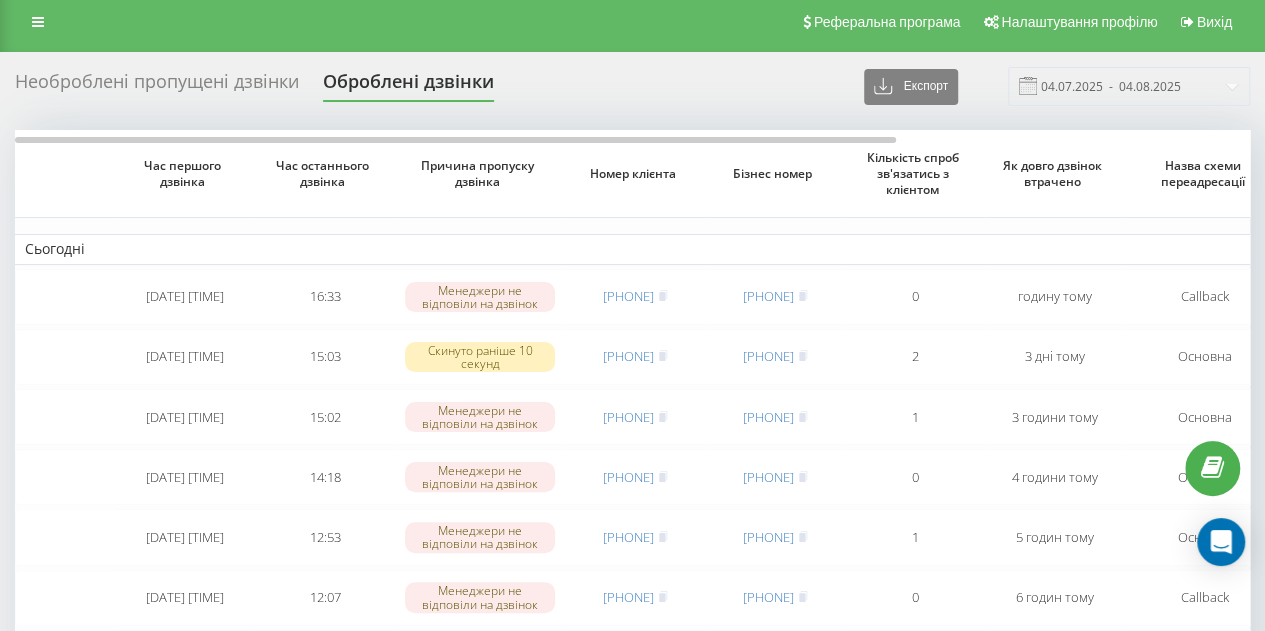 click on "Необроблені пропущені дзвінки" at bounding box center [157, 86] 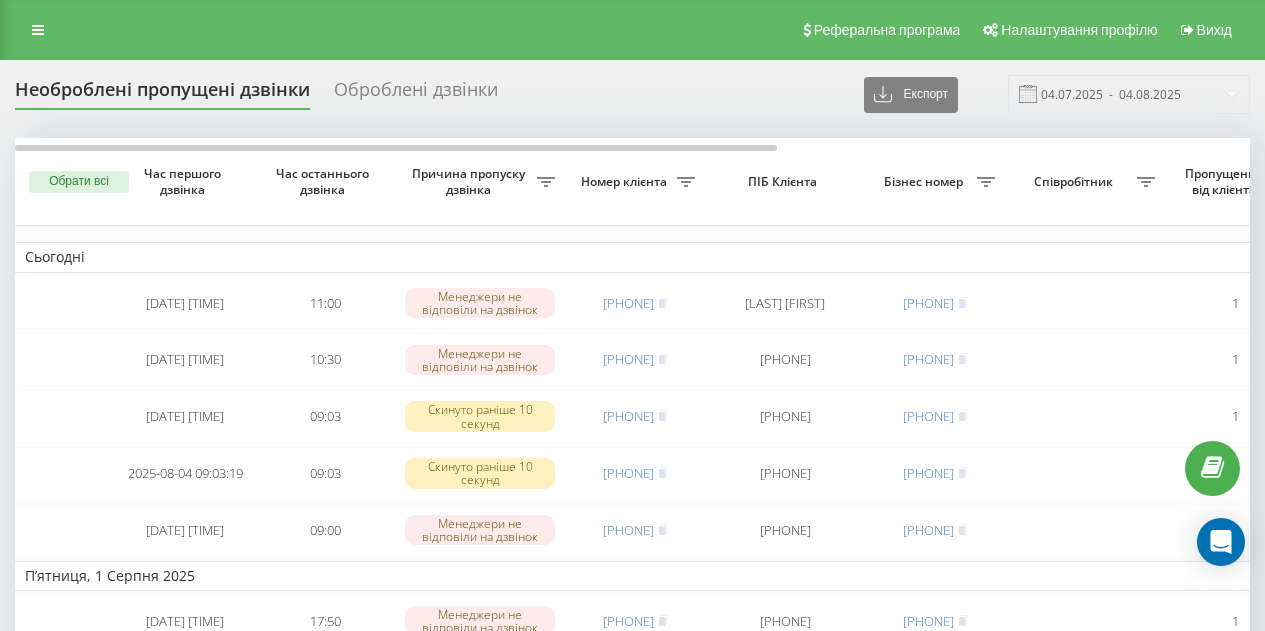 scroll, scrollTop: 0, scrollLeft: 0, axis: both 